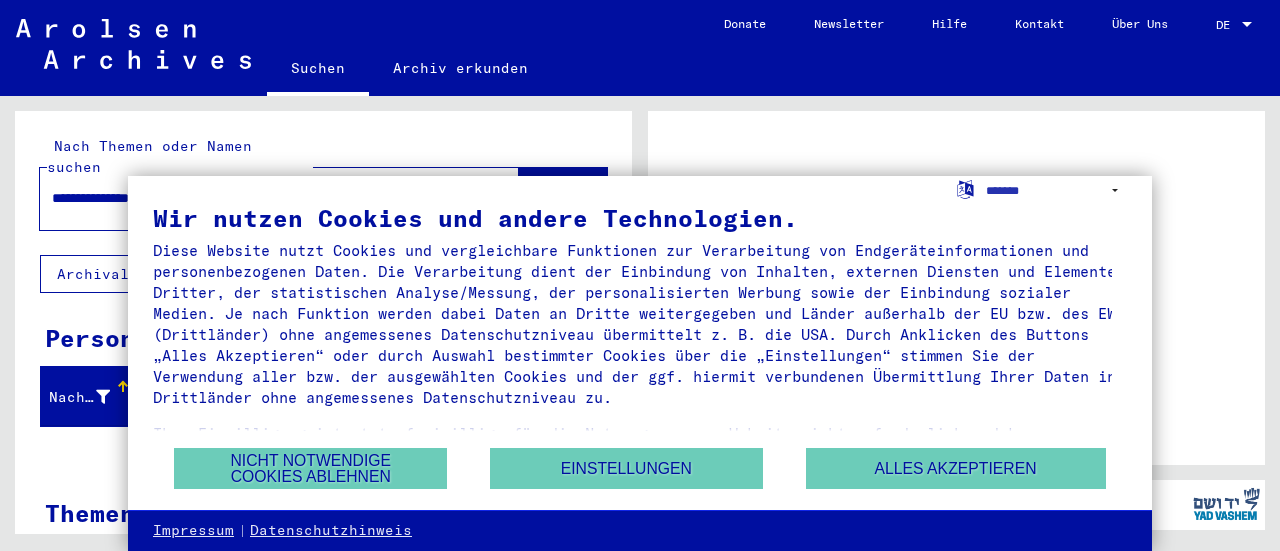 scroll, scrollTop: 0, scrollLeft: 0, axis: both 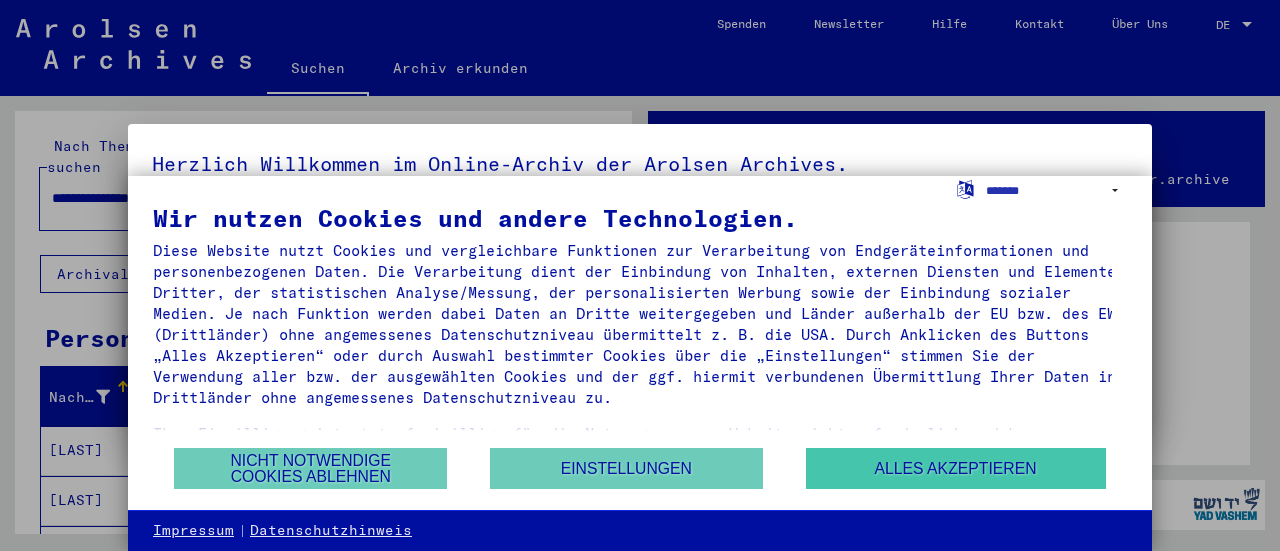 click on "Alles akzeptieren" at bounding box center [956, 468] 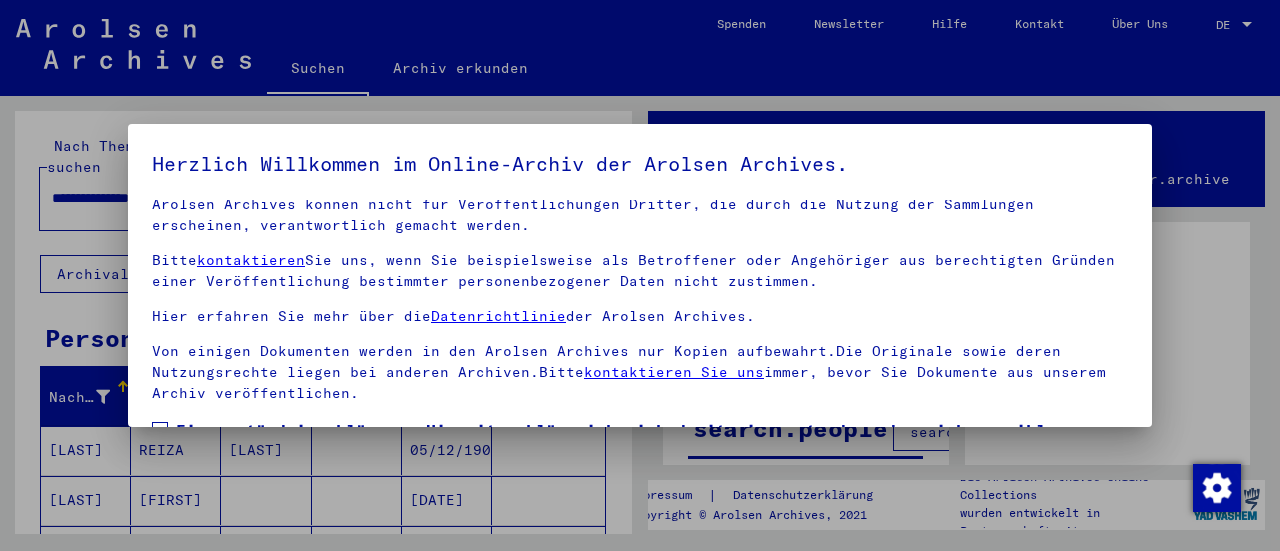 scroll, scrollTop: 186, scrollLeft: 0, axis: vertical 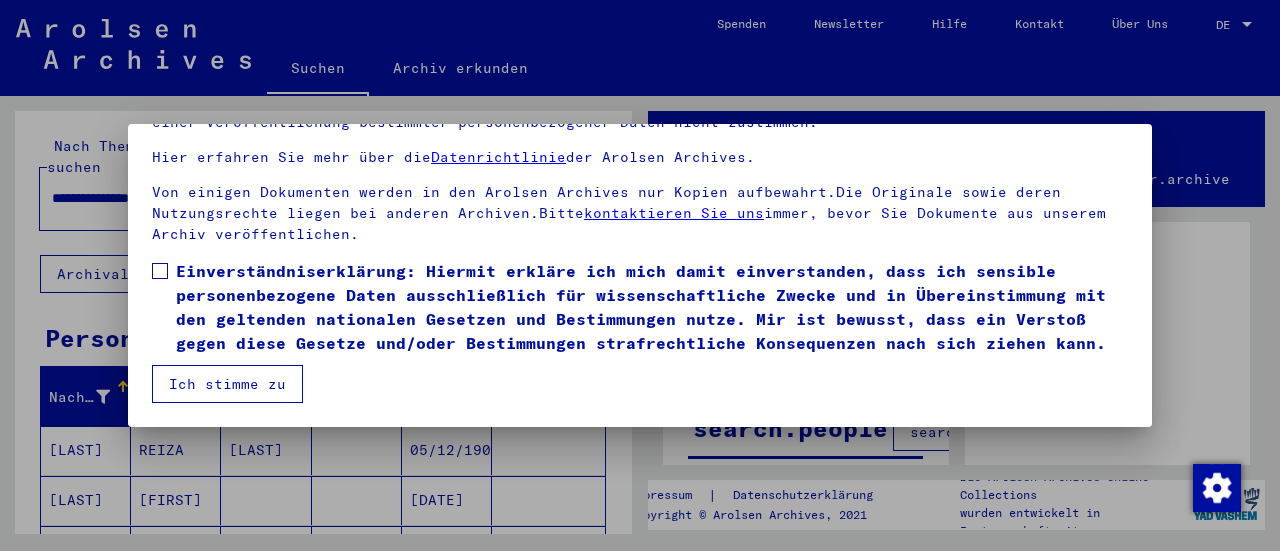 click at bounding box center [160, 271] 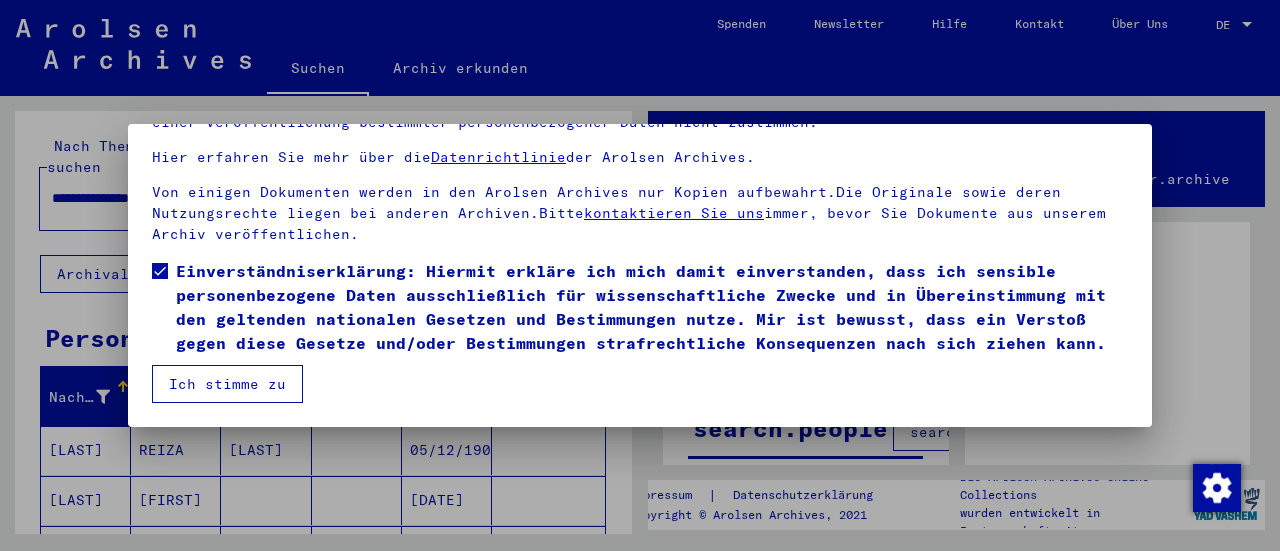 click on "Ich stimme zu" at bounding box center [227, 384] 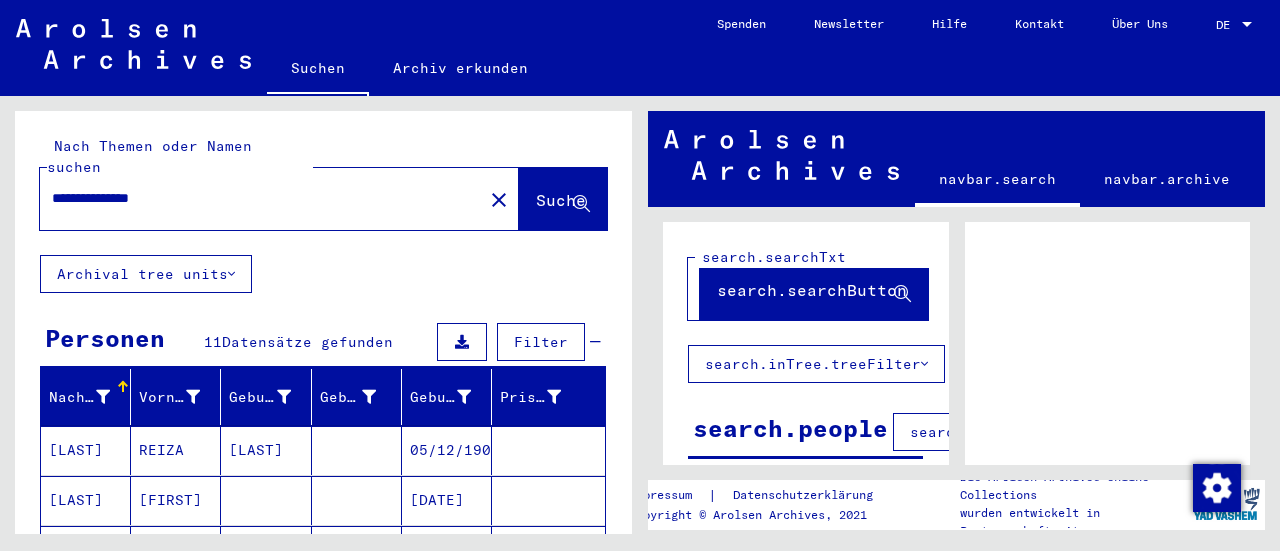 click on "DE" at bounding box center (1227, 25) 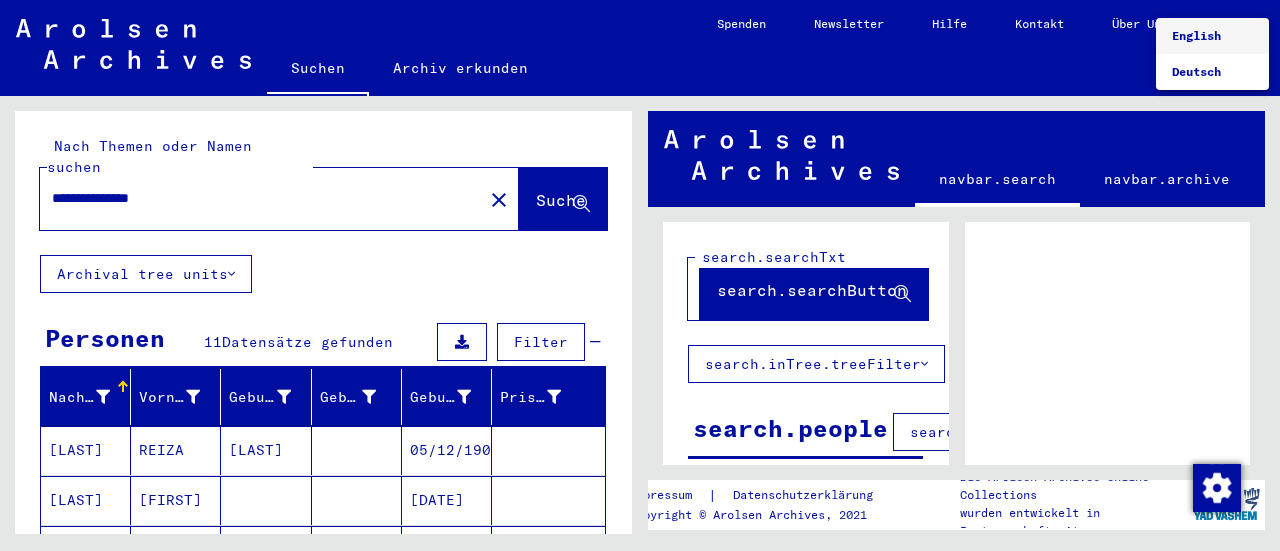 click on "English" at bounding box center [1196, 35] 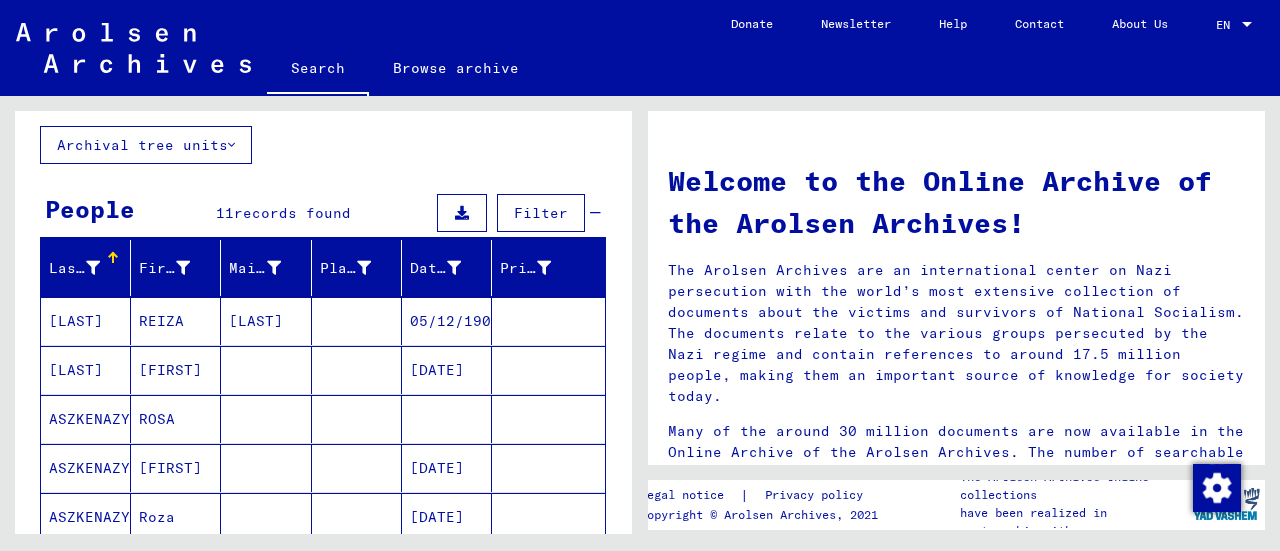 scroll, scrollTop: 108, scrollLeft: 0, axis: vertical 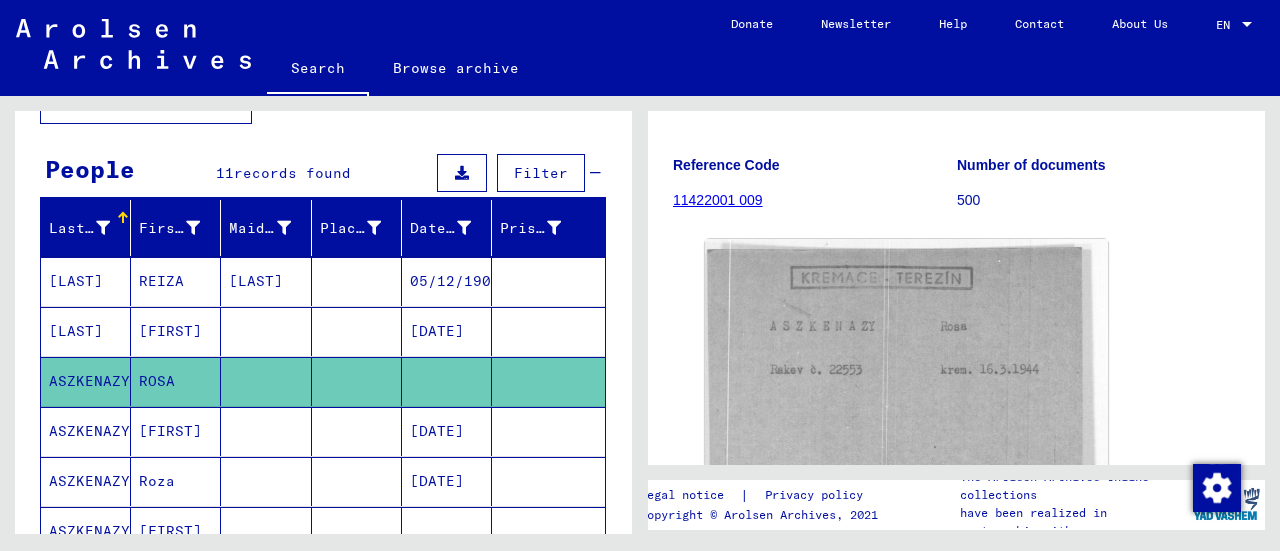 click on "[DATE]" at bounding box center [447, 481] 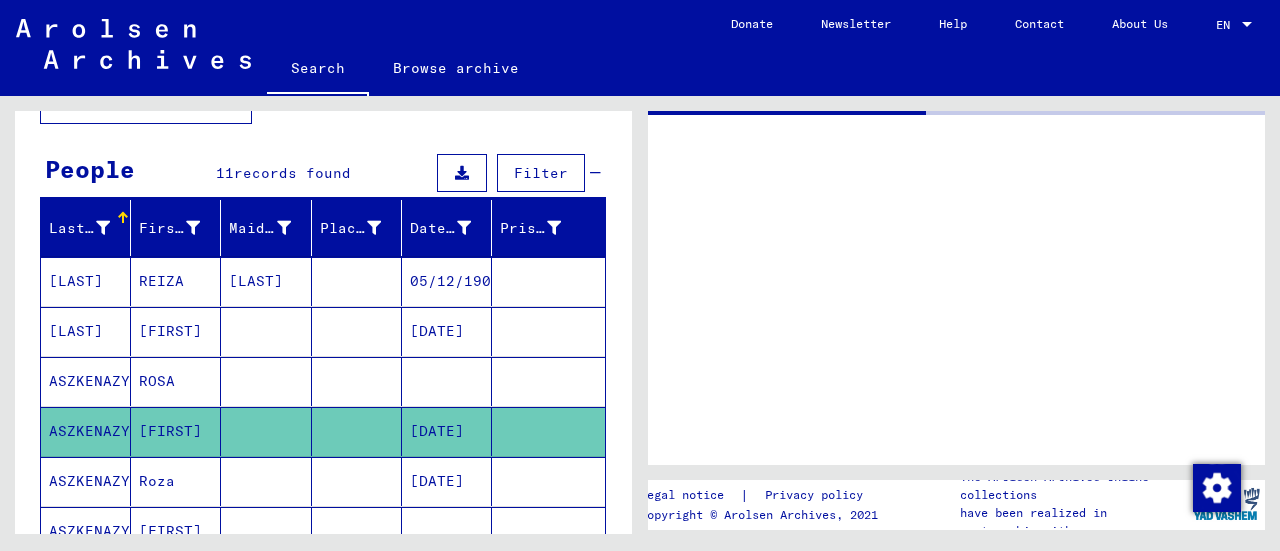 scroll, scrollTop: 0, scrollLeft: 0, axis: both 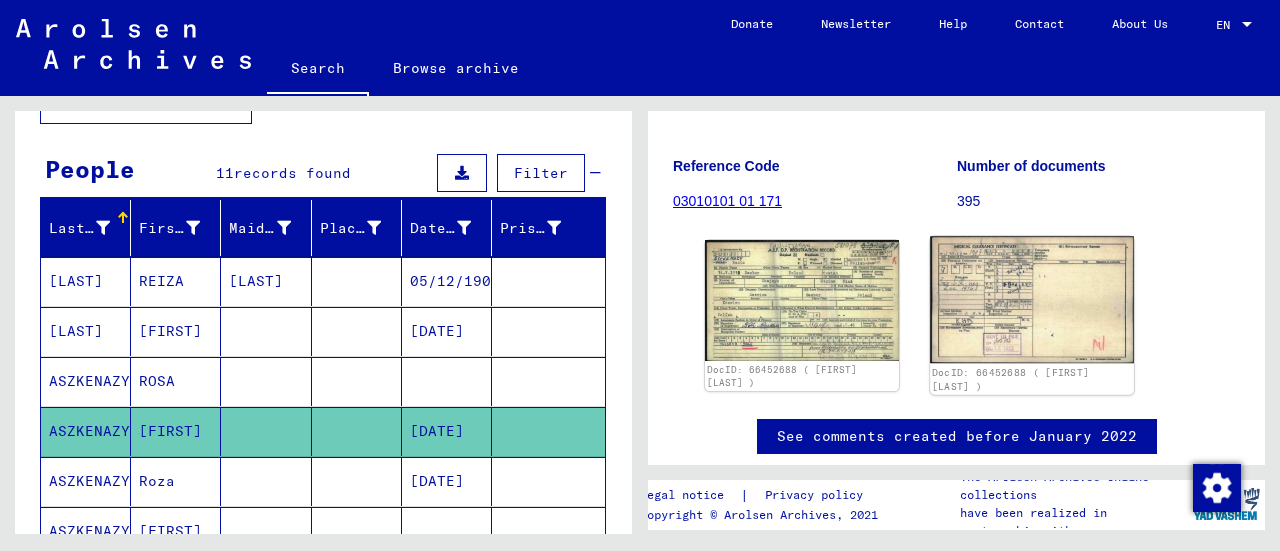 click 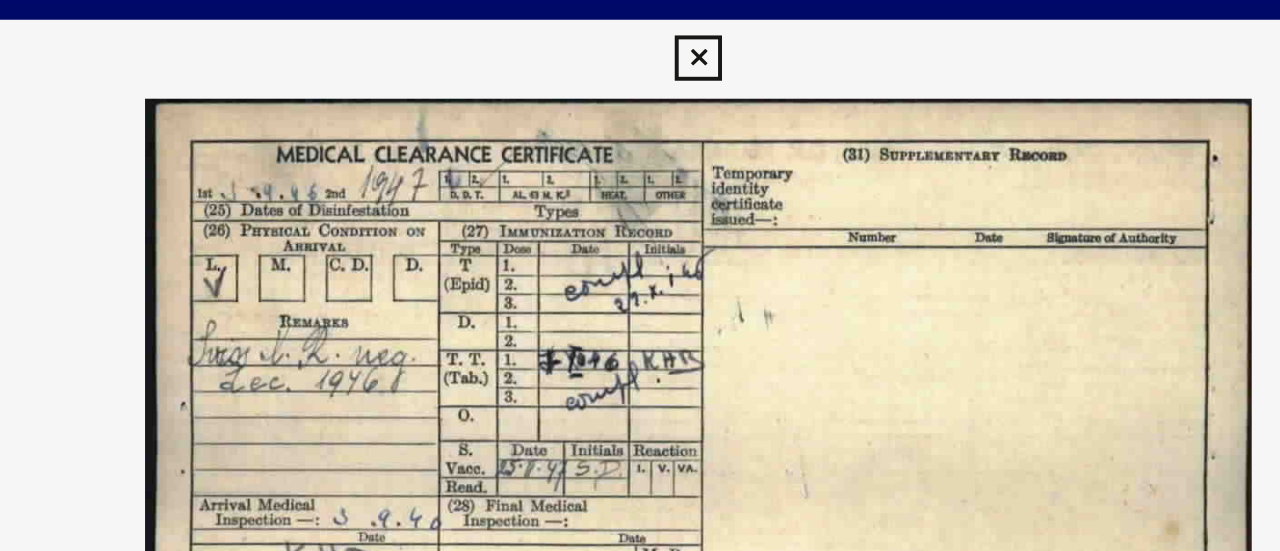 click at bounding box center [639, 30] 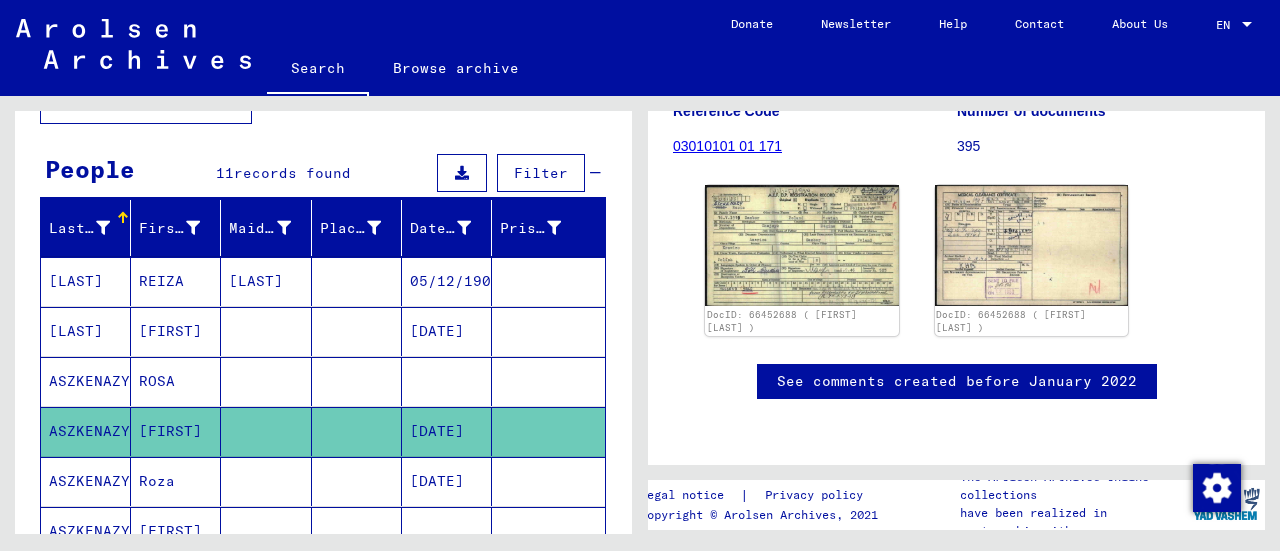 scroll, scrollTop: 322, scrollLeft: 0, axis: vertical 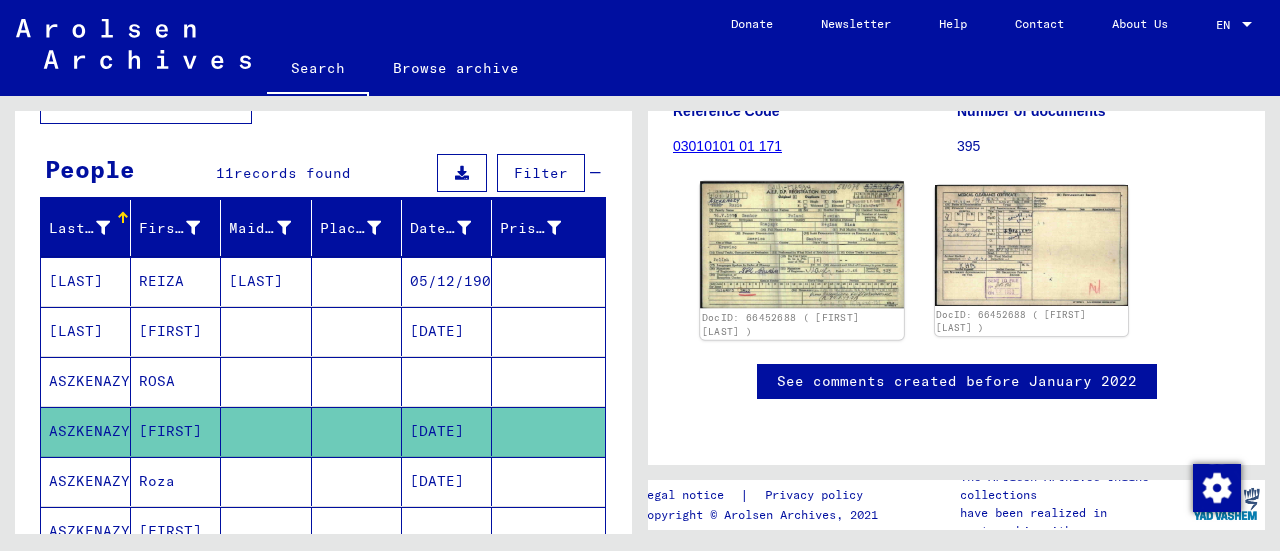 click 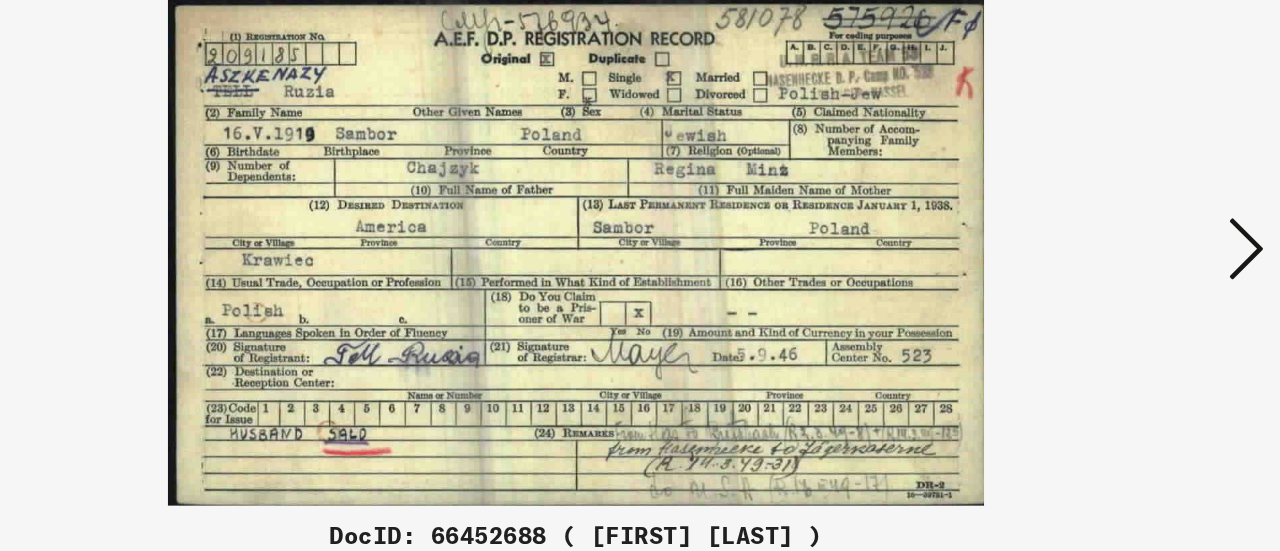 drag, startPoint x: 458, startPoint y: 279, endPoint x: 1105, endPoint y: 220, distance: 649.6845 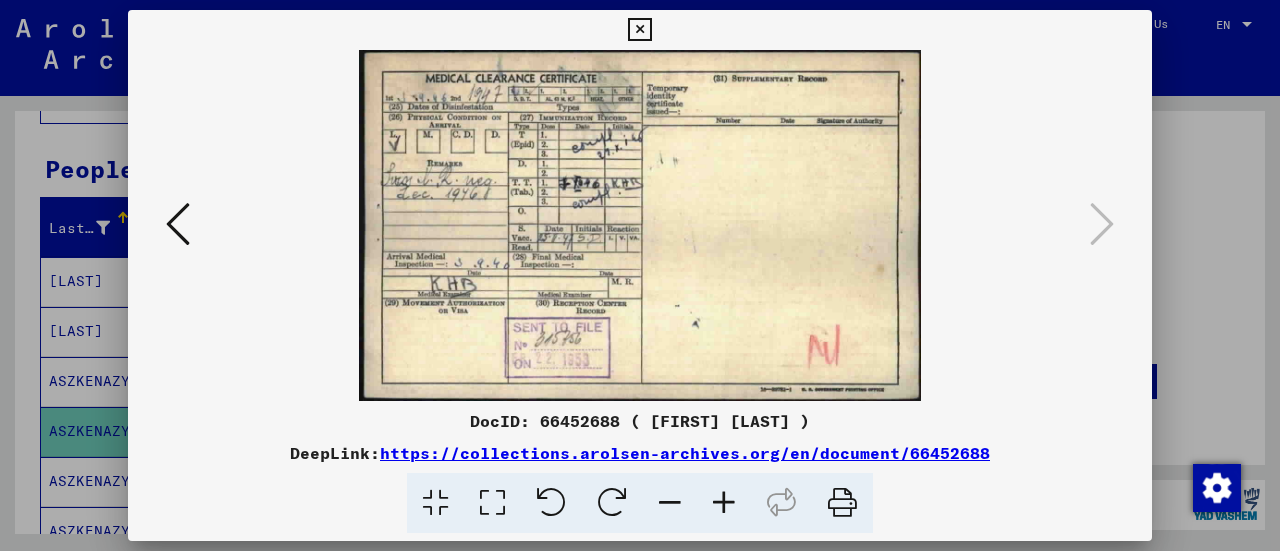 click at bounding box center [639, 30] 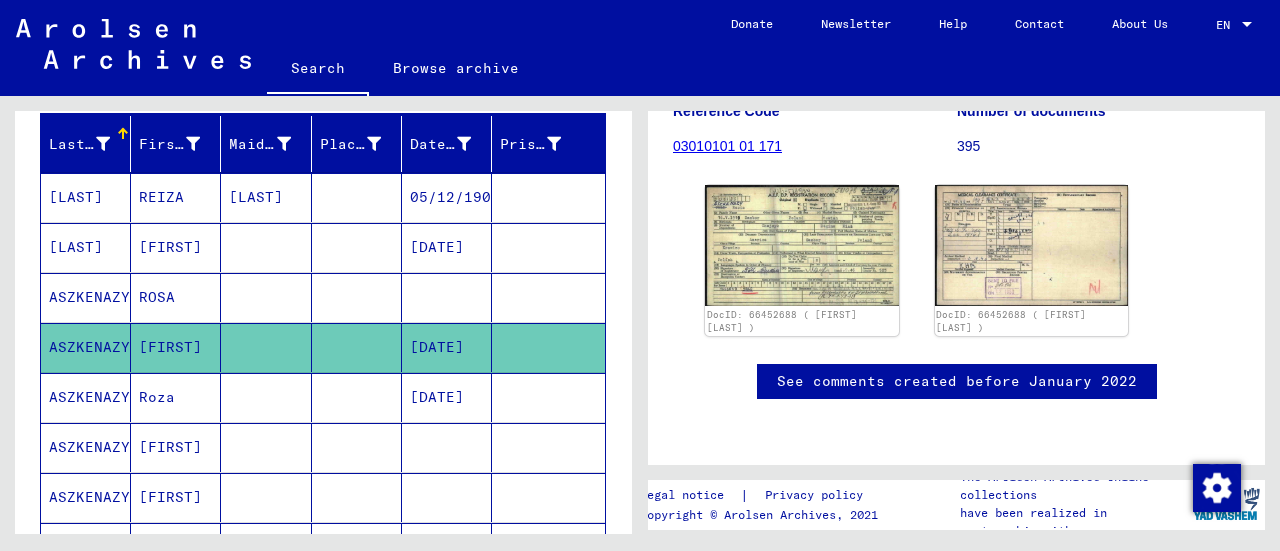 scroll, scrollTop: 236, scrollLeft: 0, axis: vertical 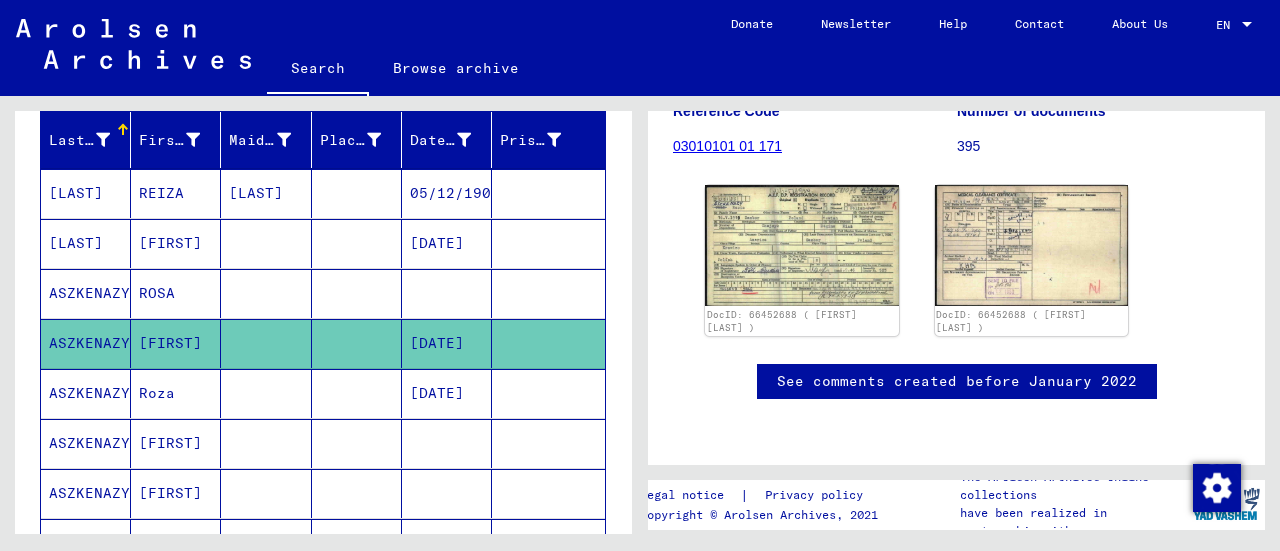 click on "[DATE]" at bounding box center (447, 293) 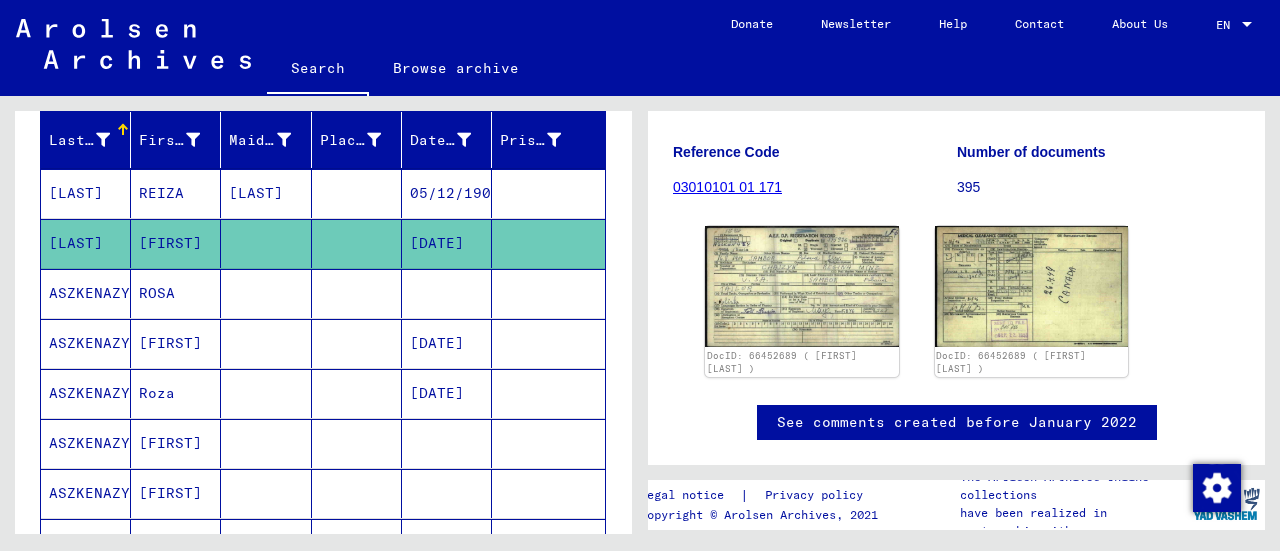 scroll, scrollTop: 0, scrollLeft: 0, axis: both 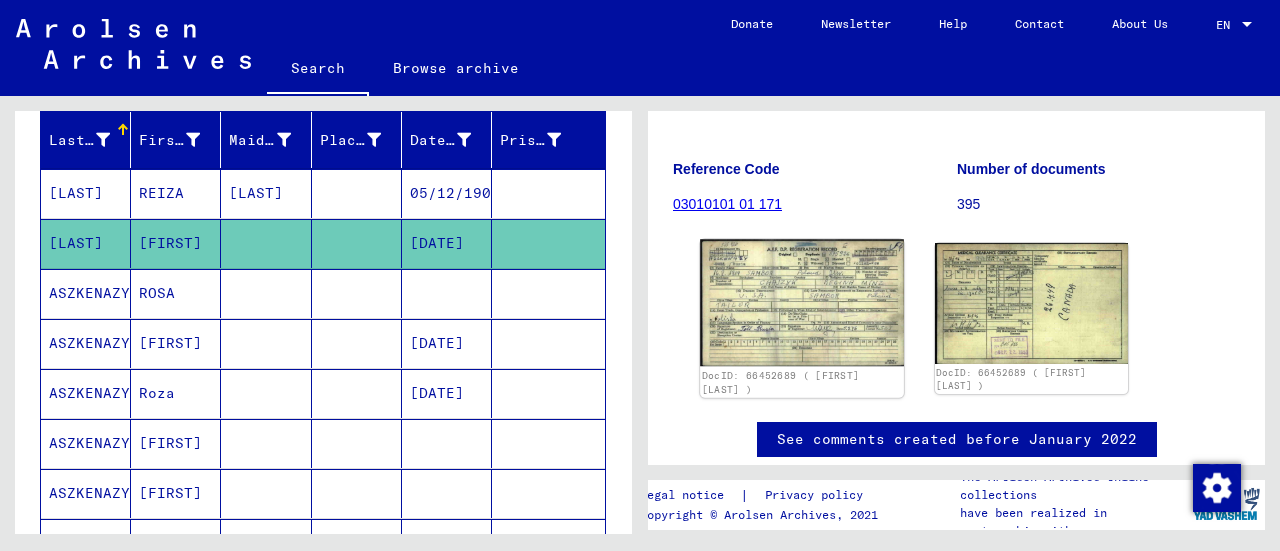 click 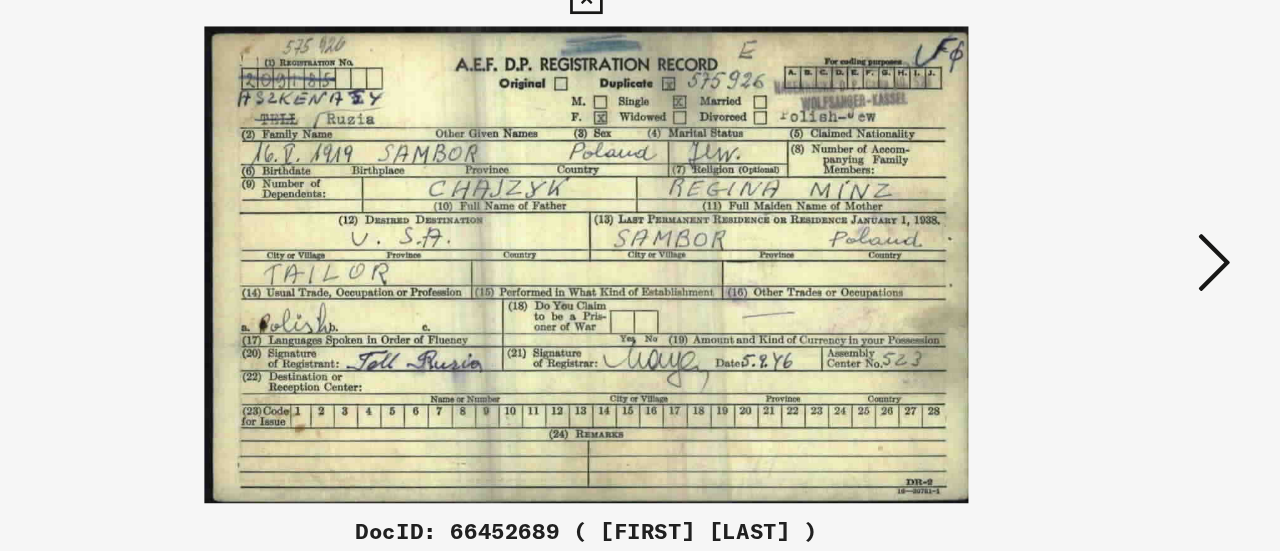 click at bounding box center (1102, 224) 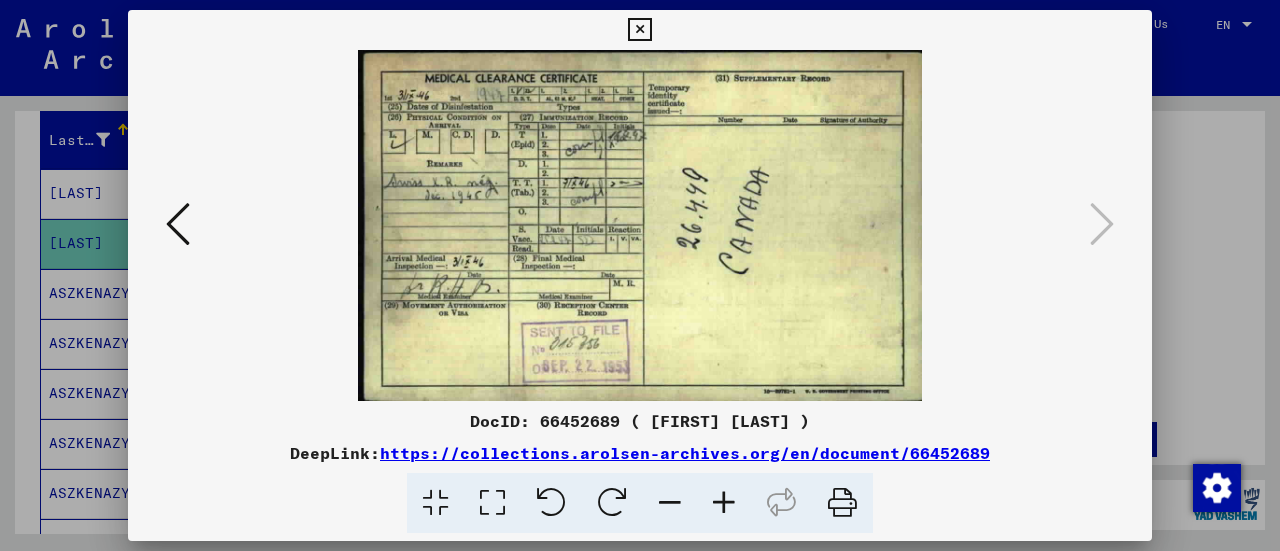 click at bounding box center (639, 30) 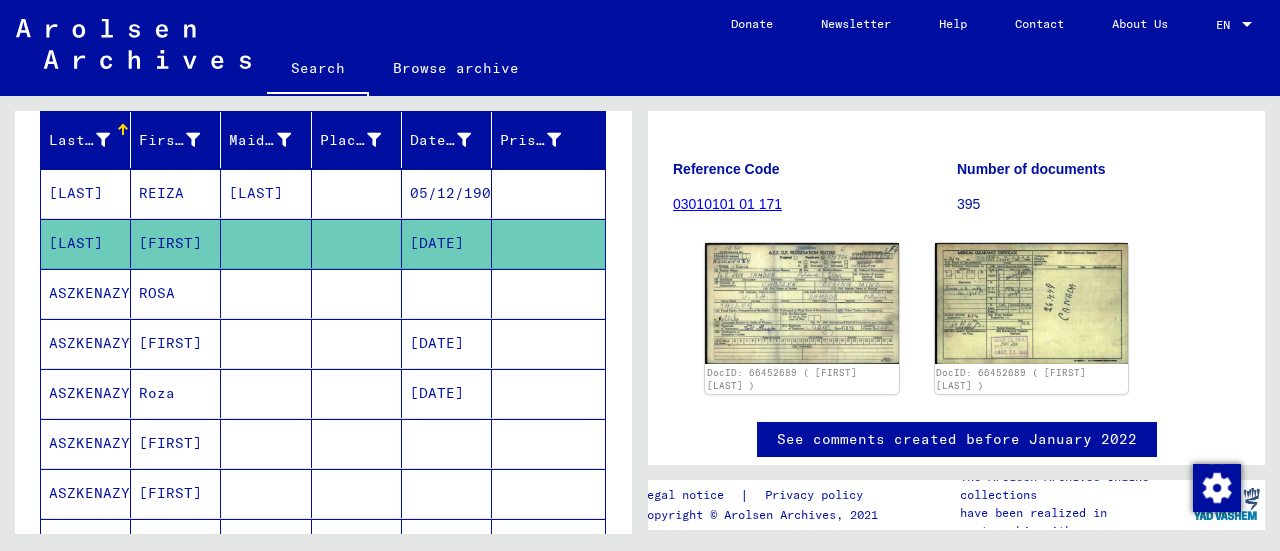 click on "ASZKENAZY" at bounding box center (86, 343) 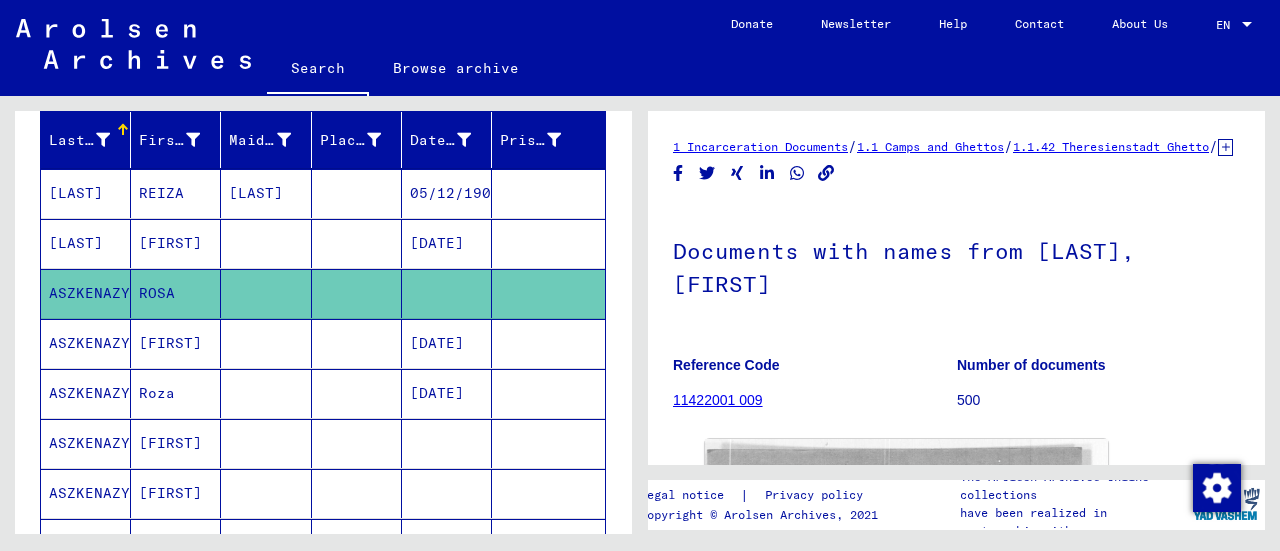 scroll, scrollTop: 0, scrollLeft: 0, axis: both 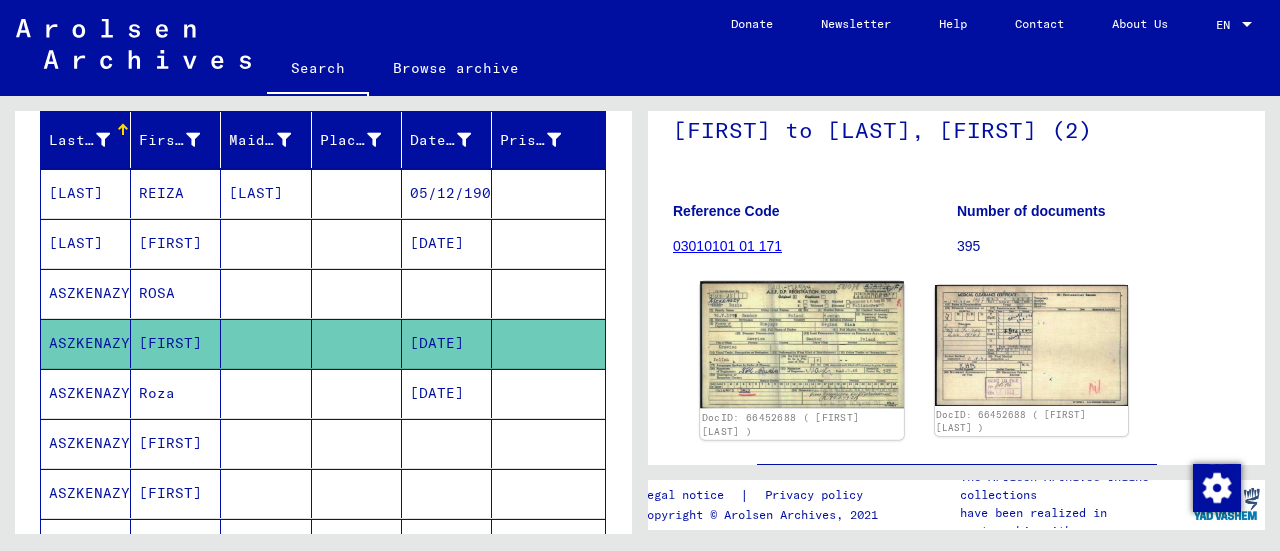 click 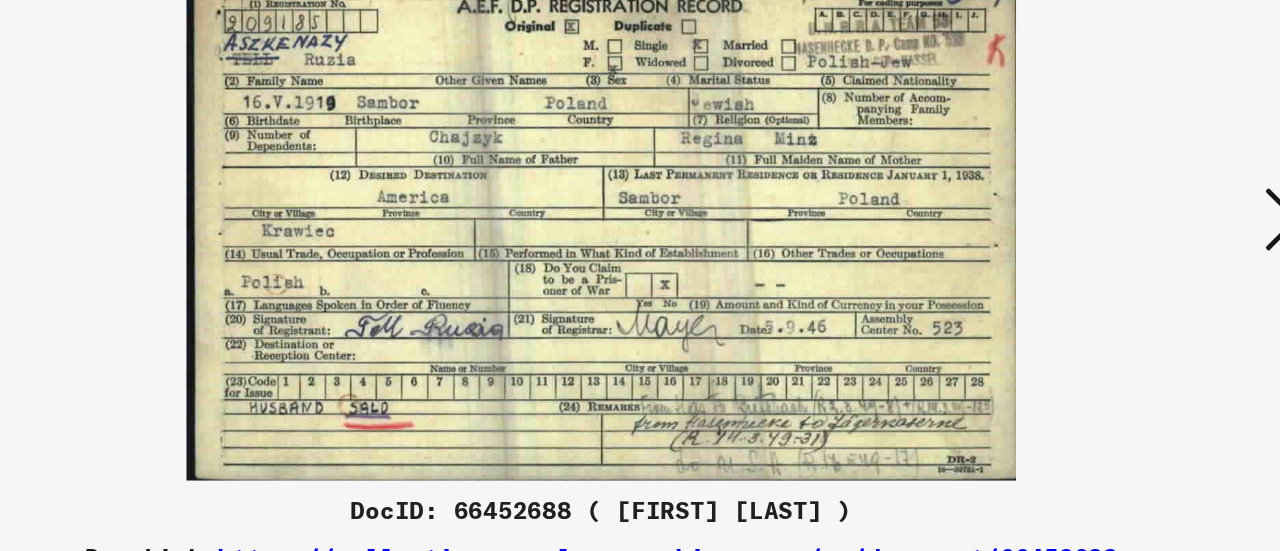 click at bounding box center [1102, 224] 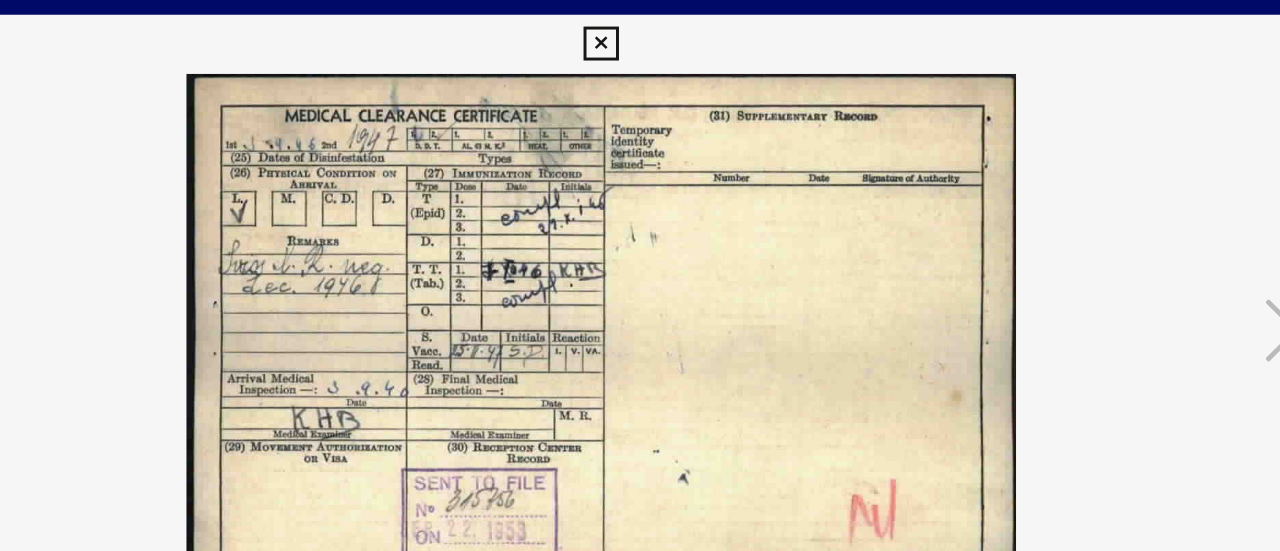 click at bounding box center (639, 30) 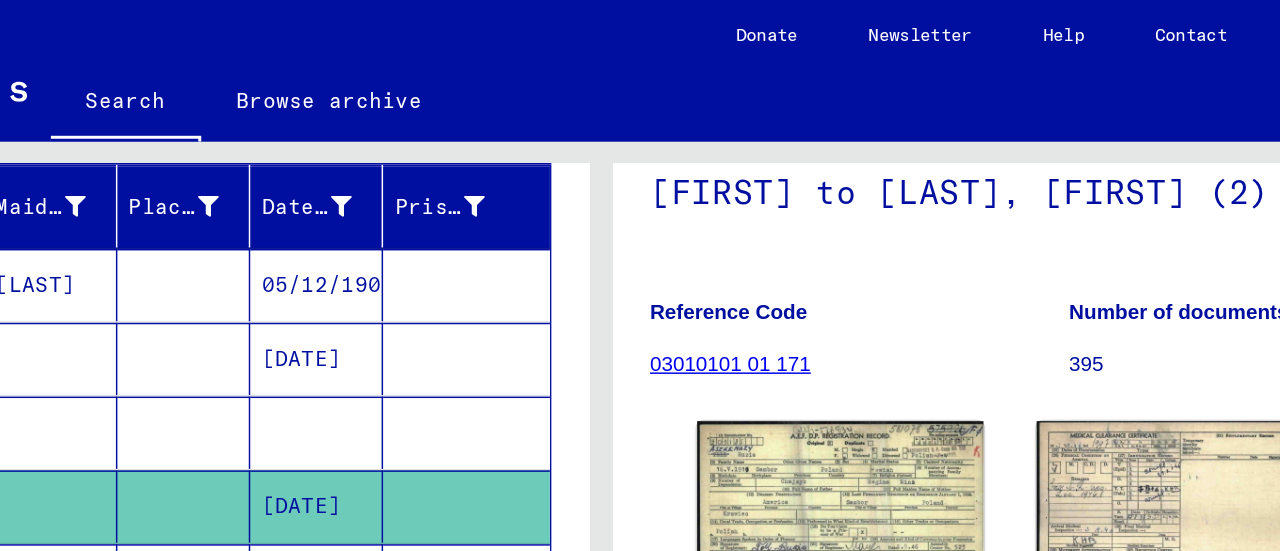 scroll, scrollTop: 234, scrollLeft: 0, axis: vertical 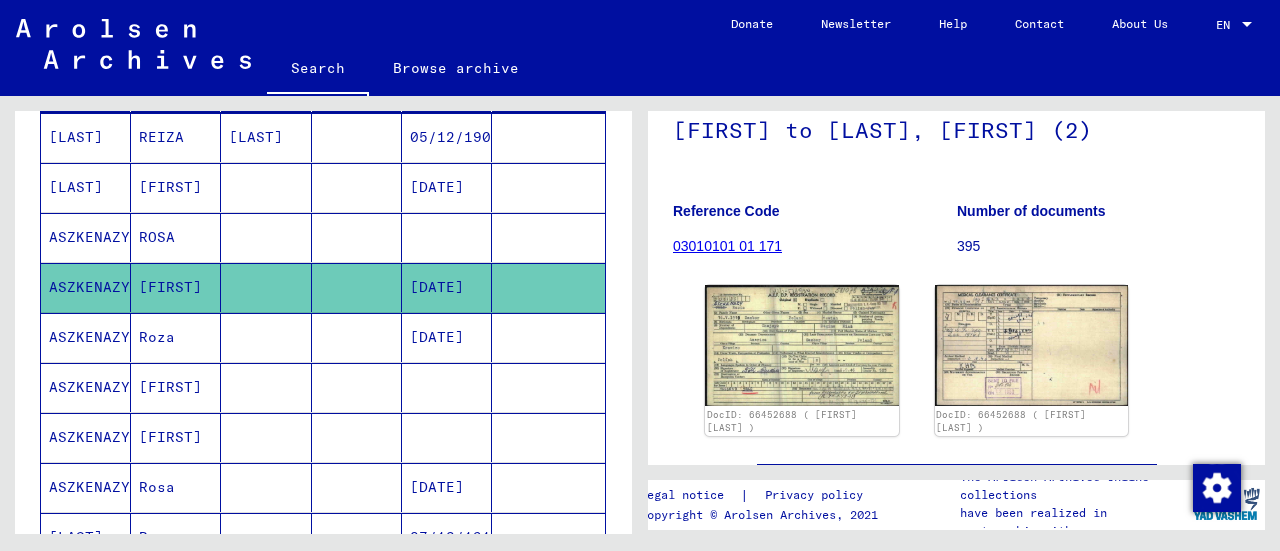 click on "ASZKENAZY" at bounding box center [86, 437] 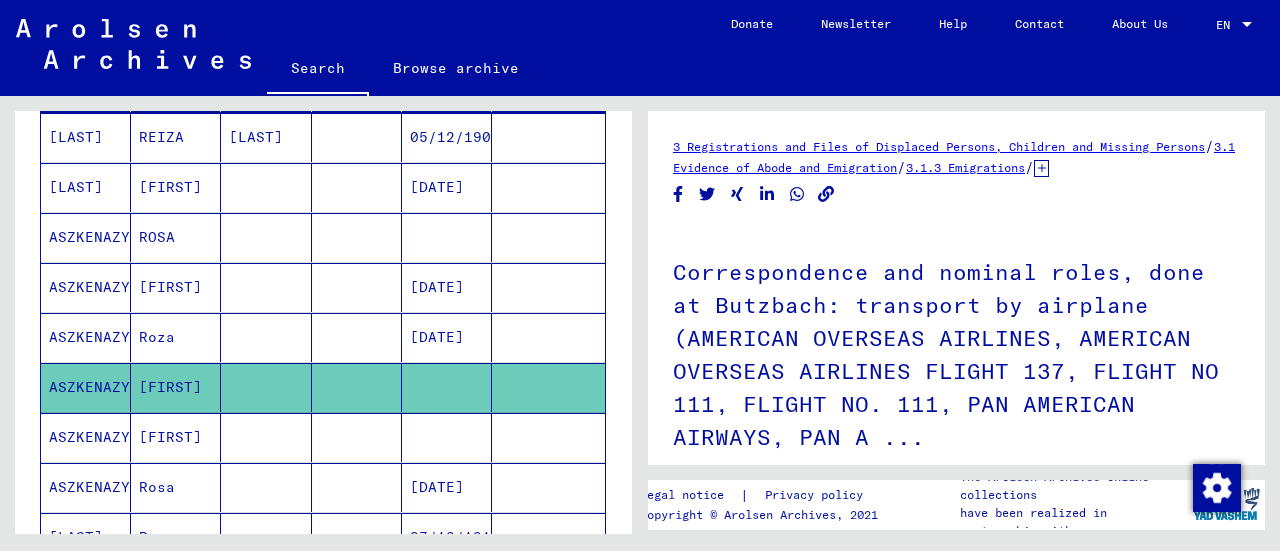 scroll, scrollTop: 0, scrollLeft: 0, axis: both 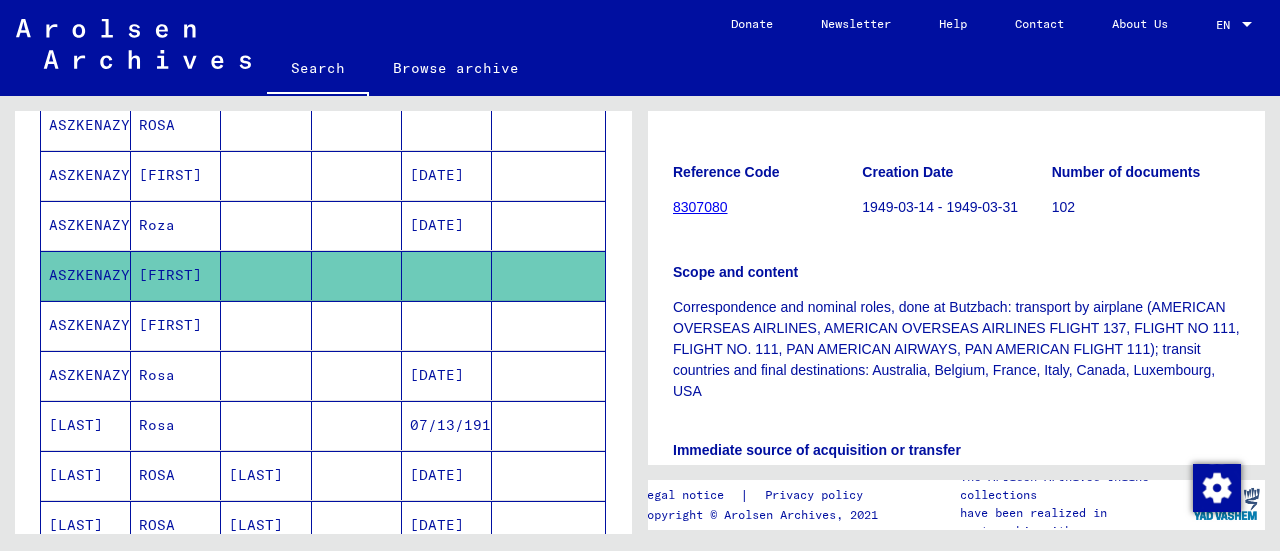 click on "07/13/1918" at bounding box center [447, 475] 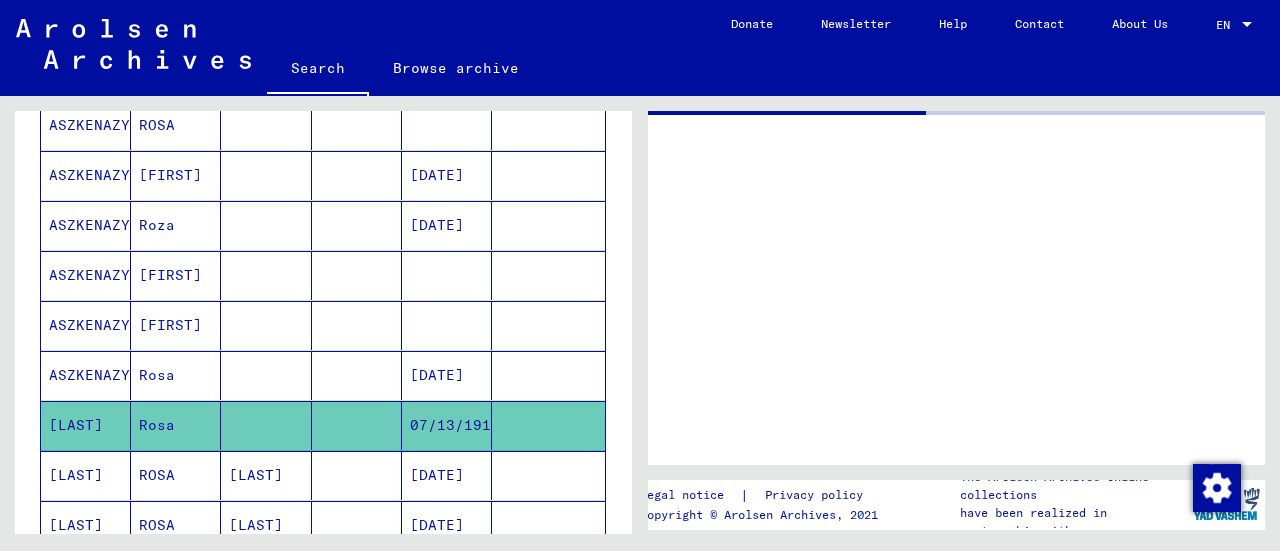 scroll, scrollTop: 0, scrollLeft: 0, axis: both 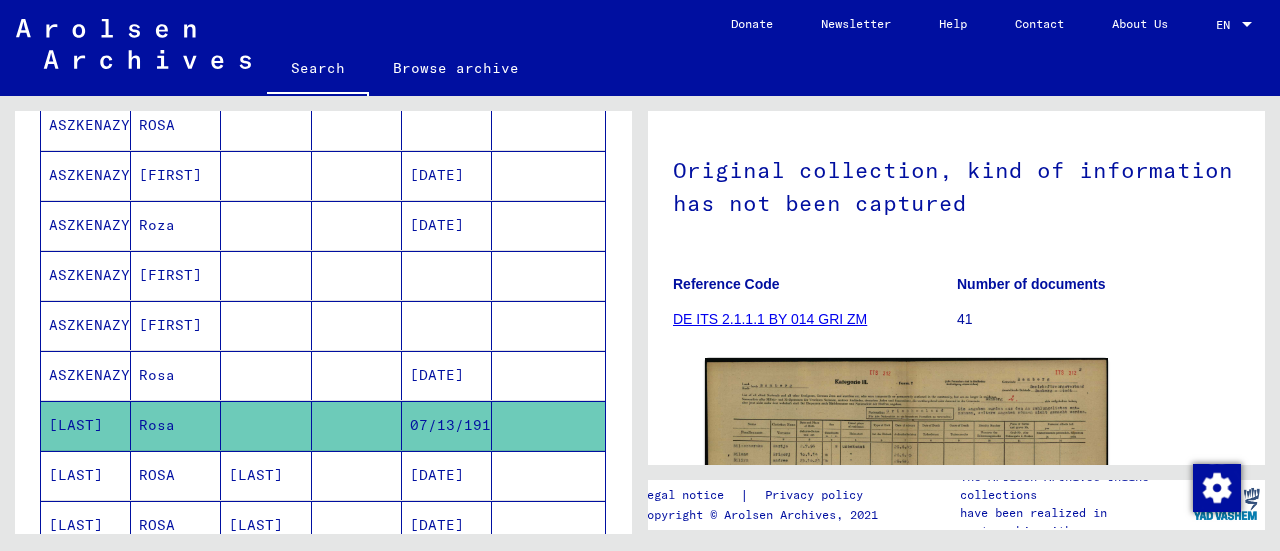 click on "Original collection, kind of information has not been captured Reference Code DE ITS 2.1.1.1 BY 014 GRI ZM Number of documents 41" 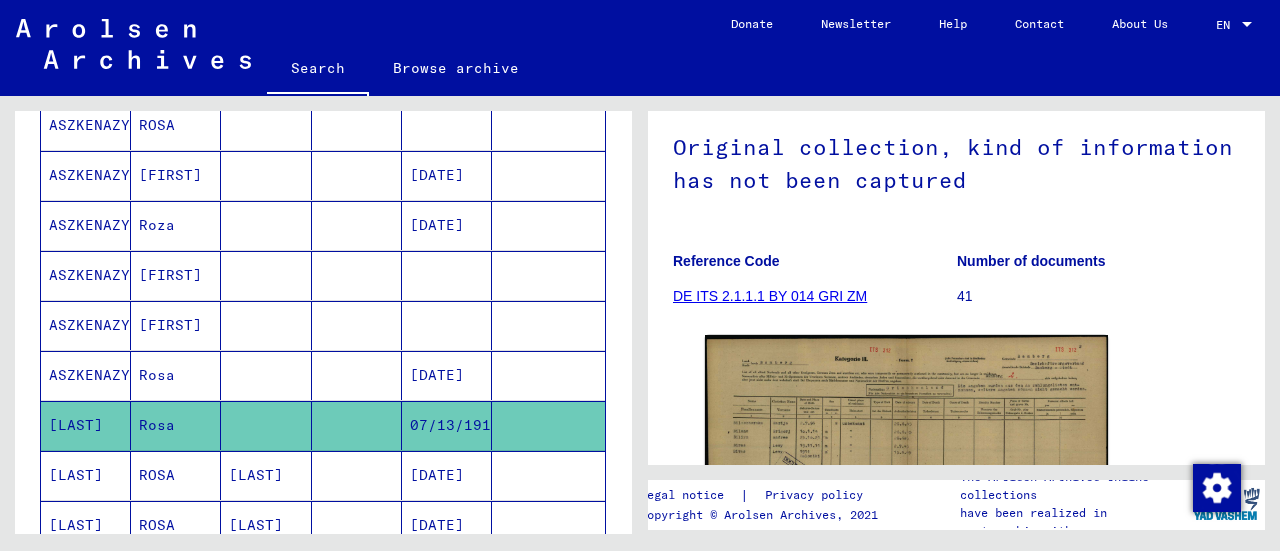 scroll, scrollTop: 0, scrollLeft: 0, axis: both 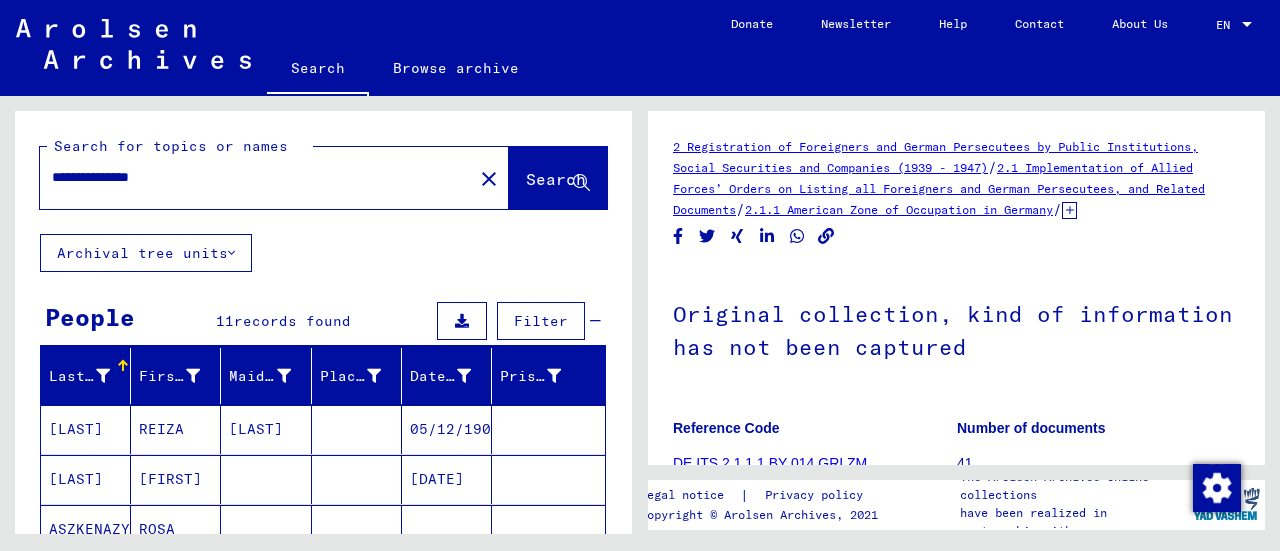 click on "**********" at bounding box center (256, 177) 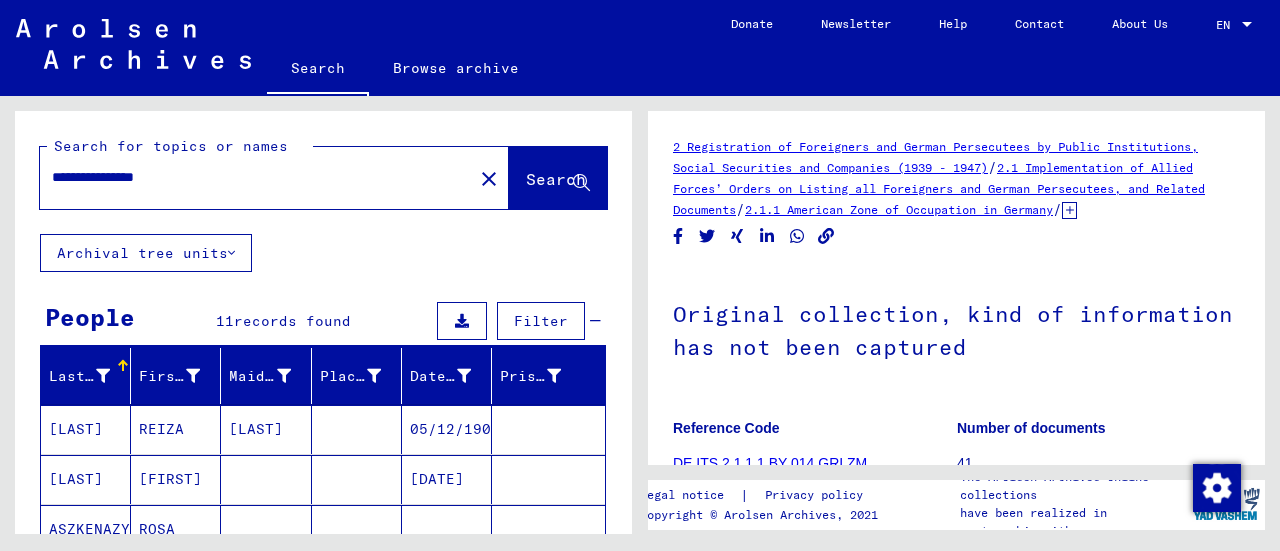 type on "**********" 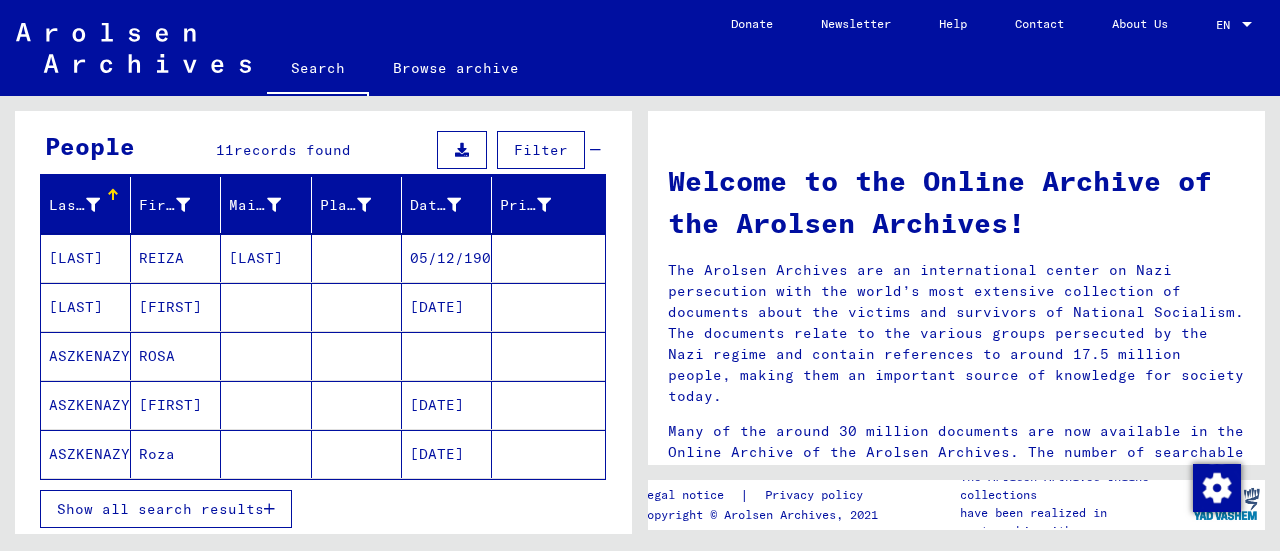 scroll, scrollTop: 173, scrollLeft: 0, axis: vertical 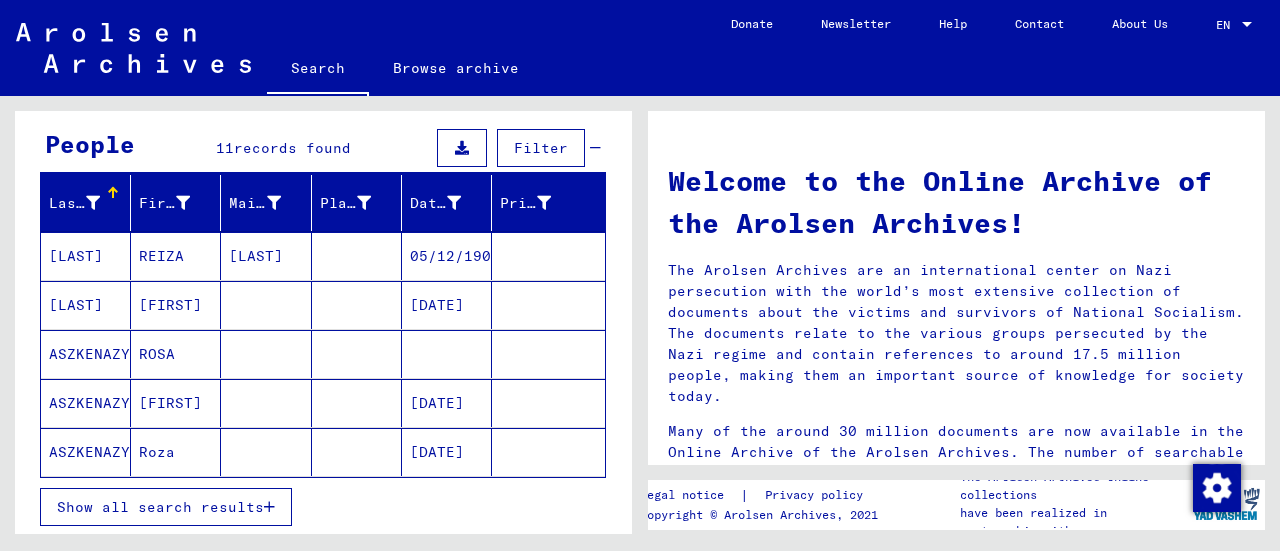 click on "[DATE]" 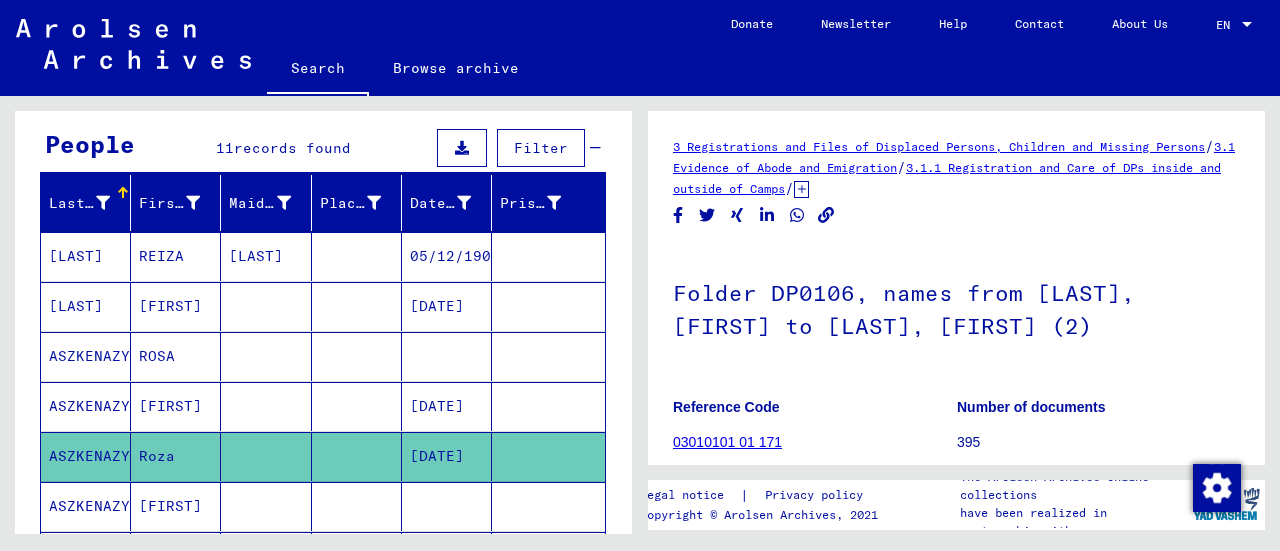 scroll, scrollTop: 0, scrollLeft: 0, axis: both 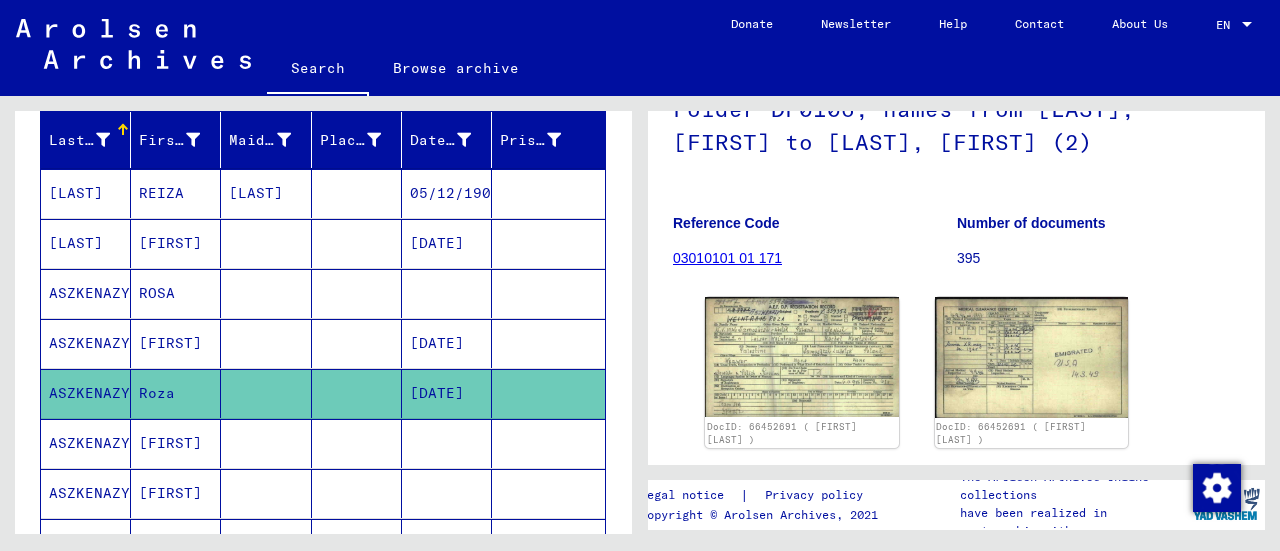 click on "[DATE]" at bounding box center (447, 393) 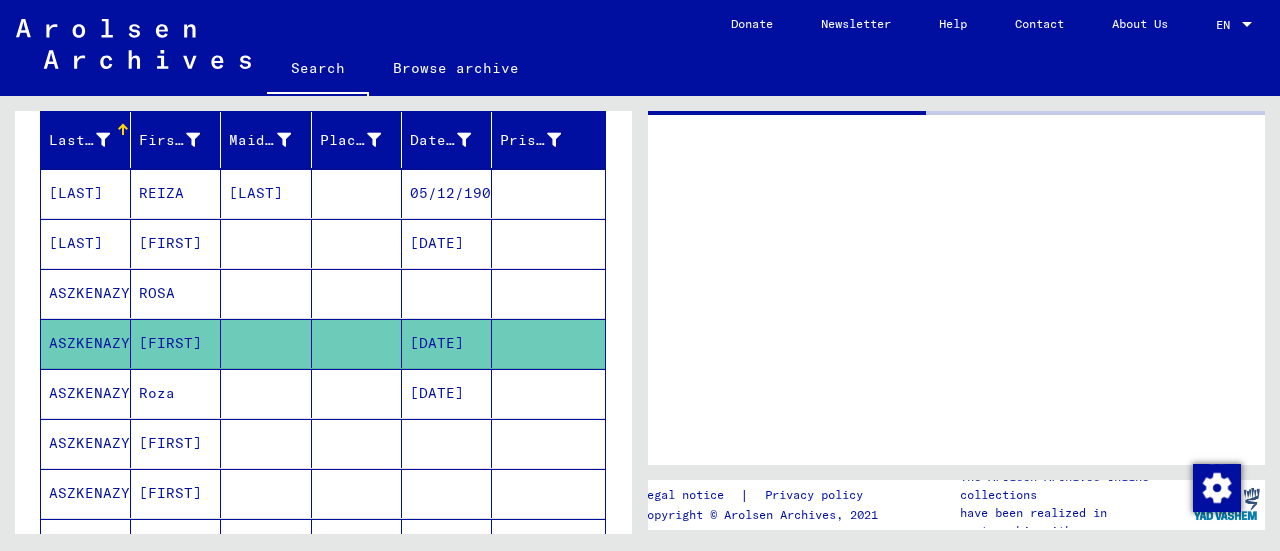 scroll, scrollTop: 0, scrollLeft: 0, axis: both 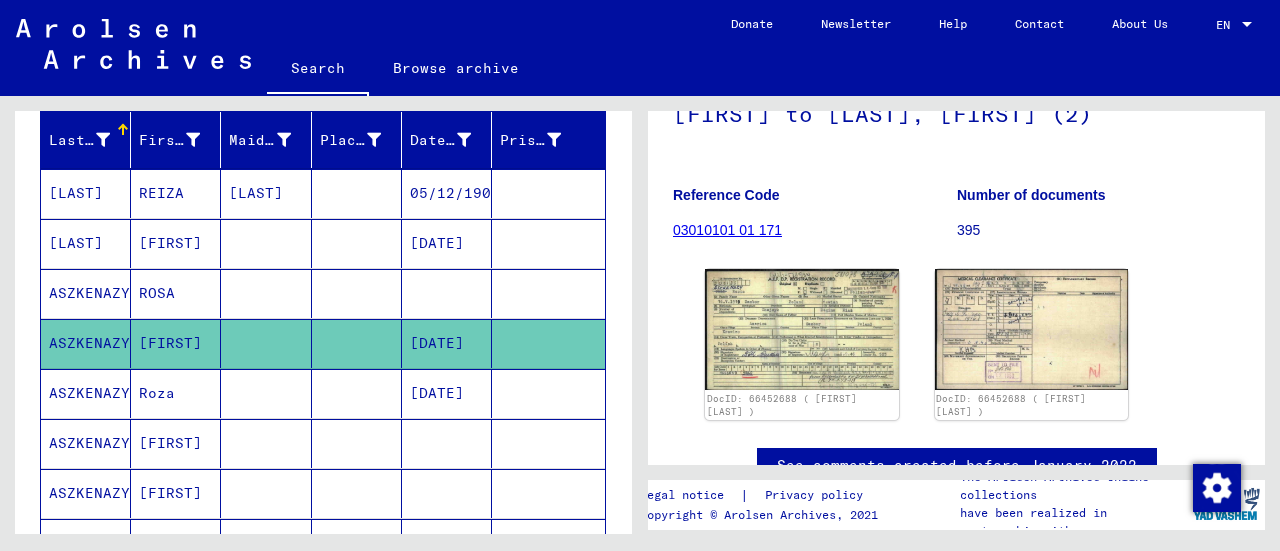 click on "[DATE]" at bounding box center (447, 293) 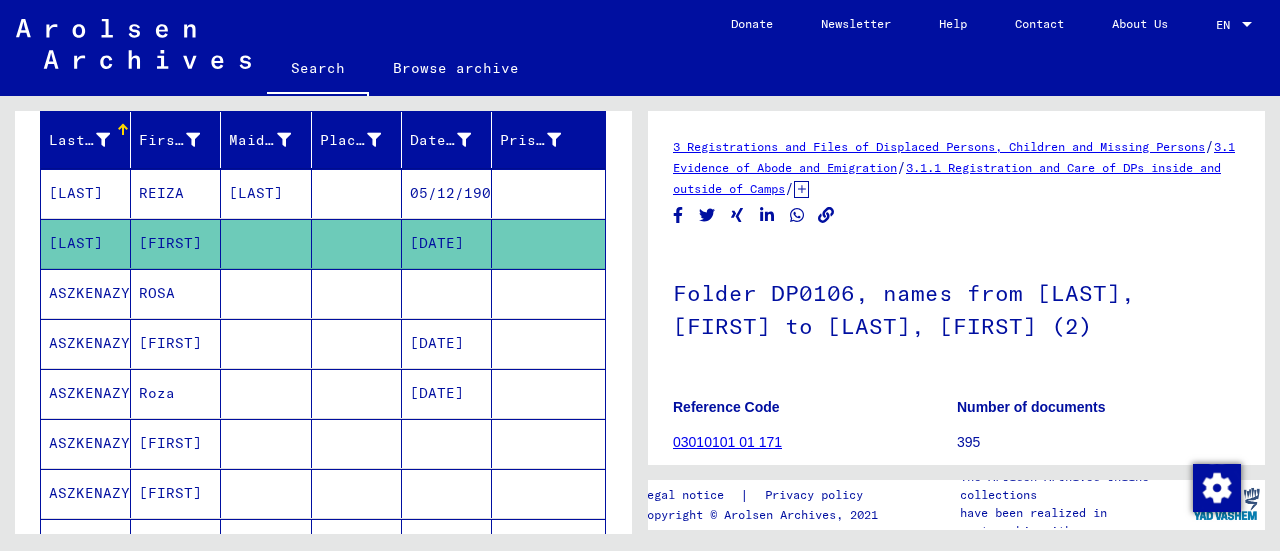 scroll, scrollTop: 0, scrollLeft: 0, axis: both 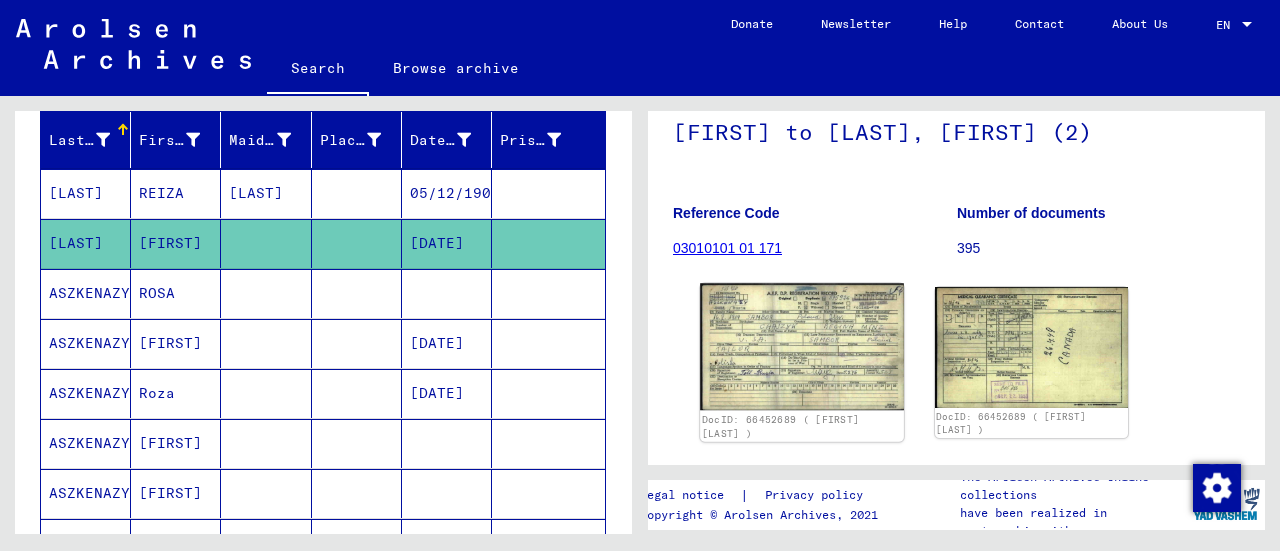 click 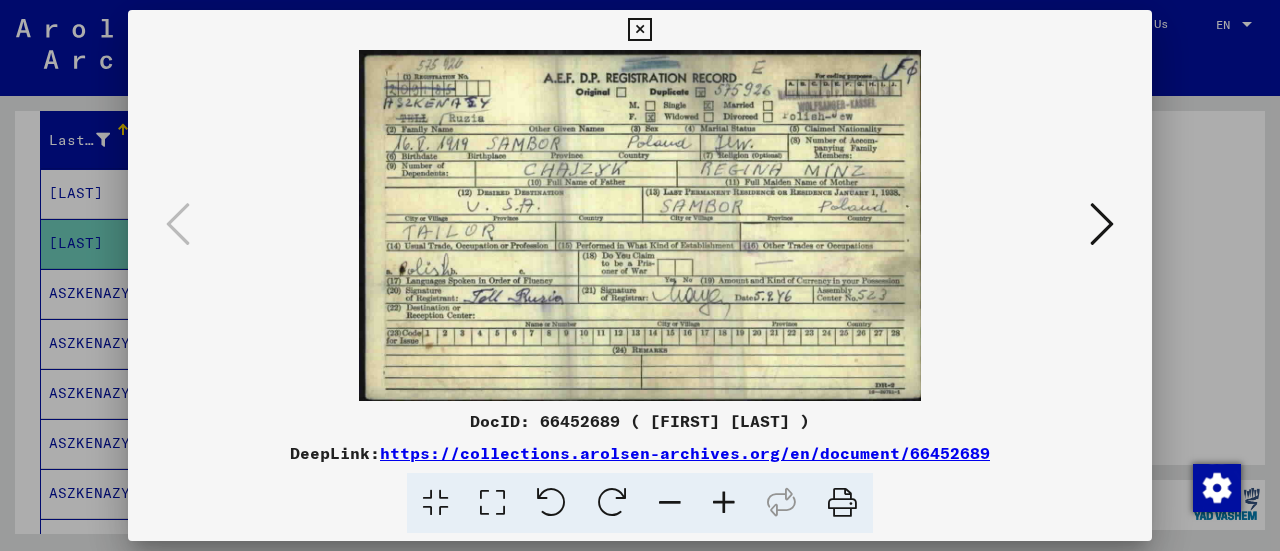 click at bounding box center [1102, 224] 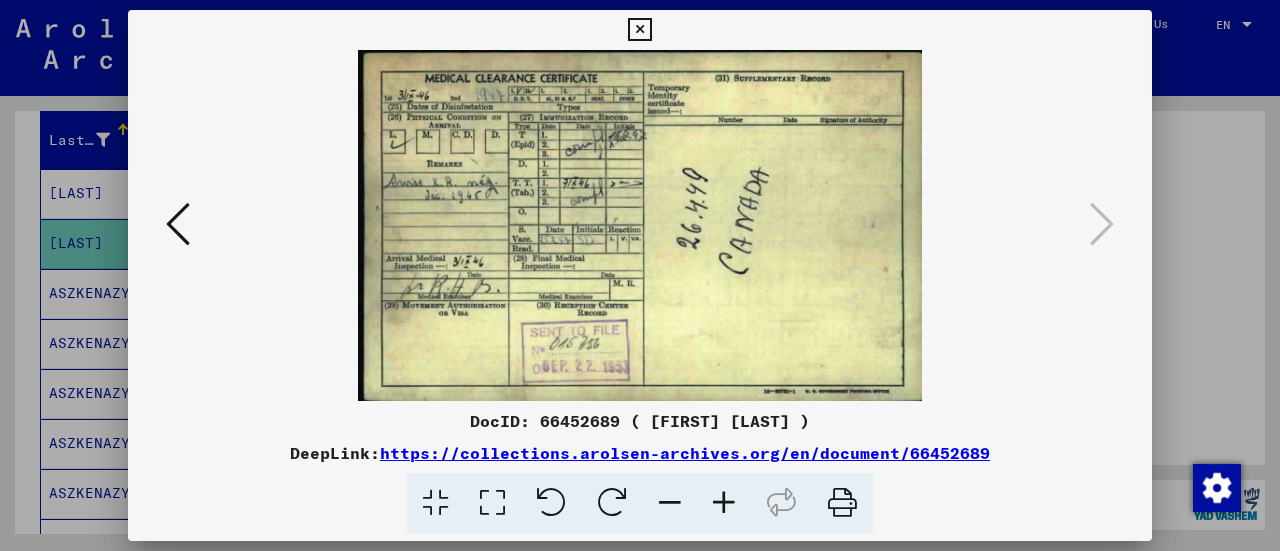 click at bounding box center [639, 30] 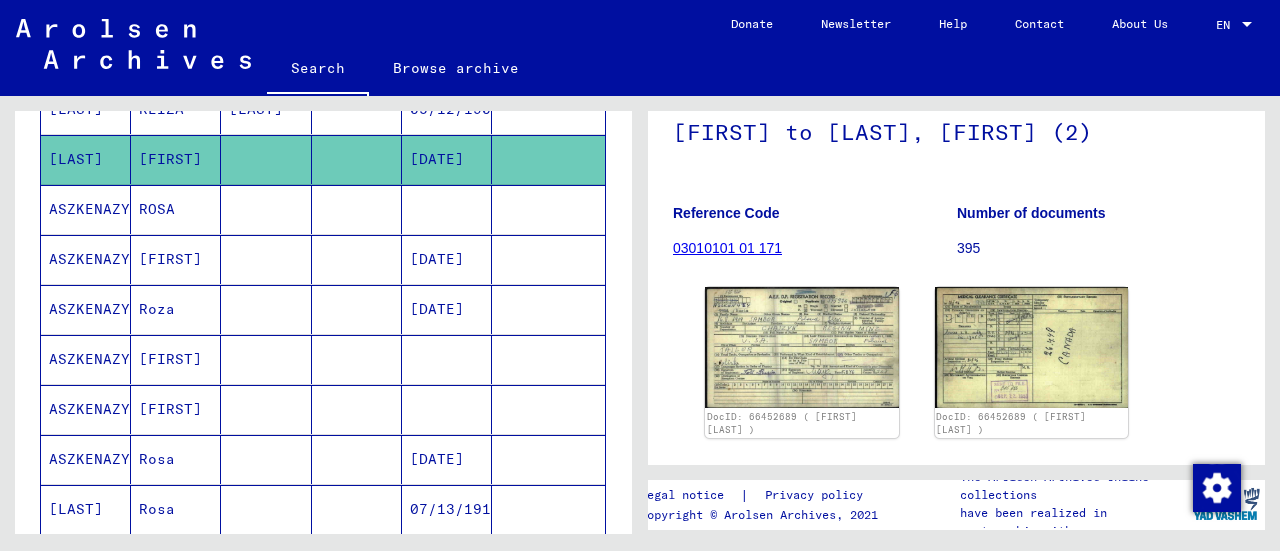 scroll, scrollTop: 324, scrollLeft: 0, axis: vertical 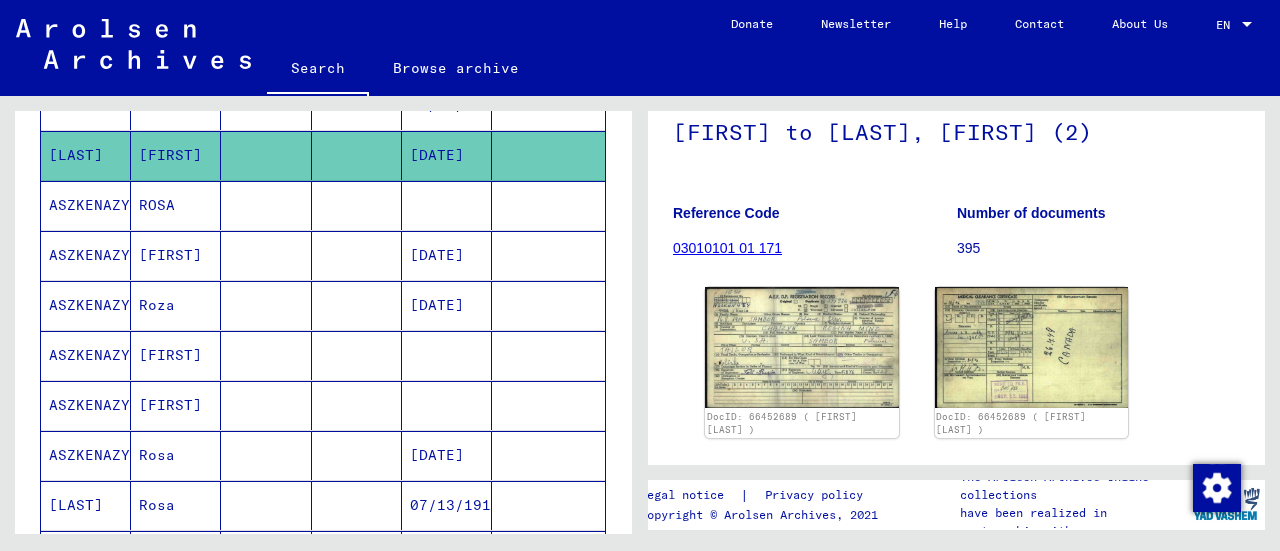 click at bounding box center [447, 405] 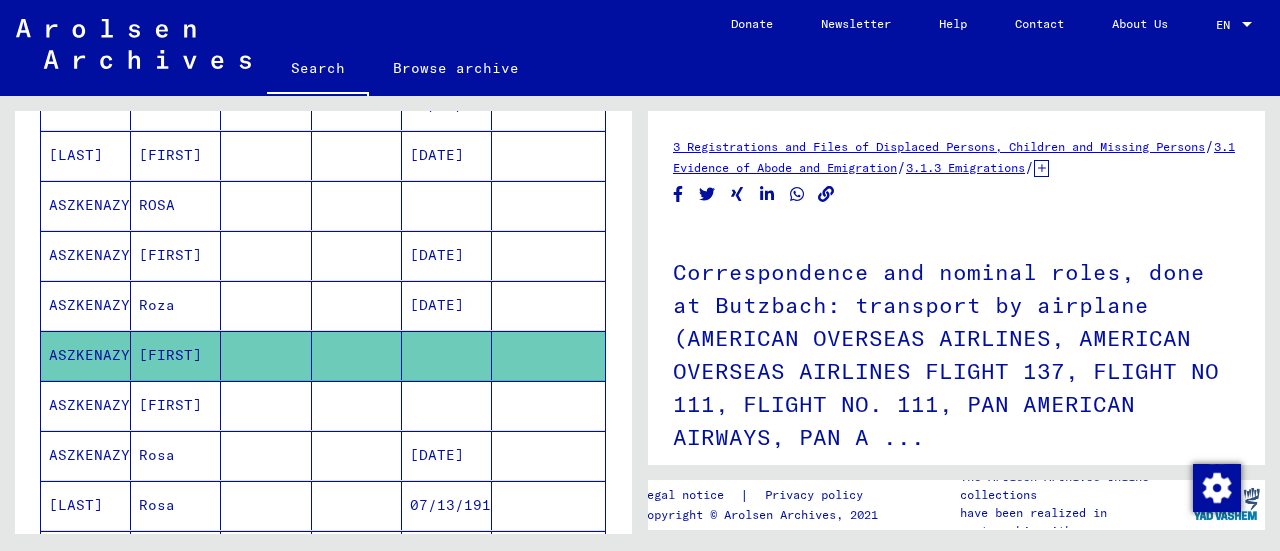 scroll, scrollTop: 0, scrollLeft: 0, axis: both 